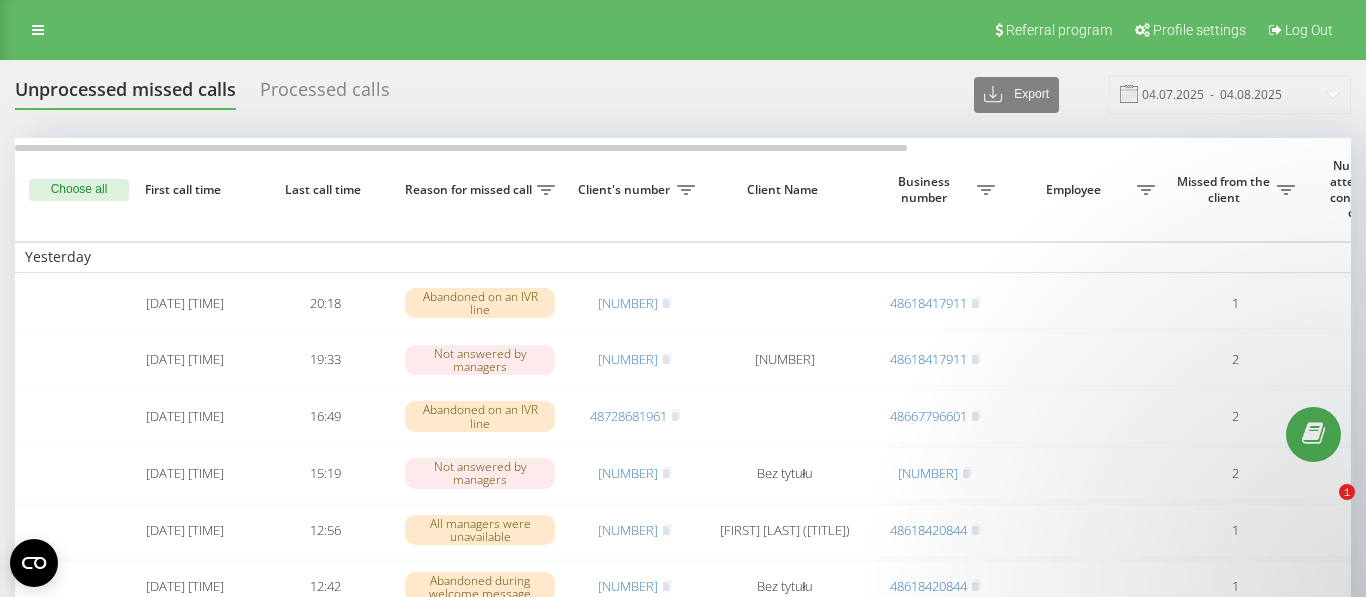 scroll, scrollTop: 0, scrollLeft: 0, axis: both 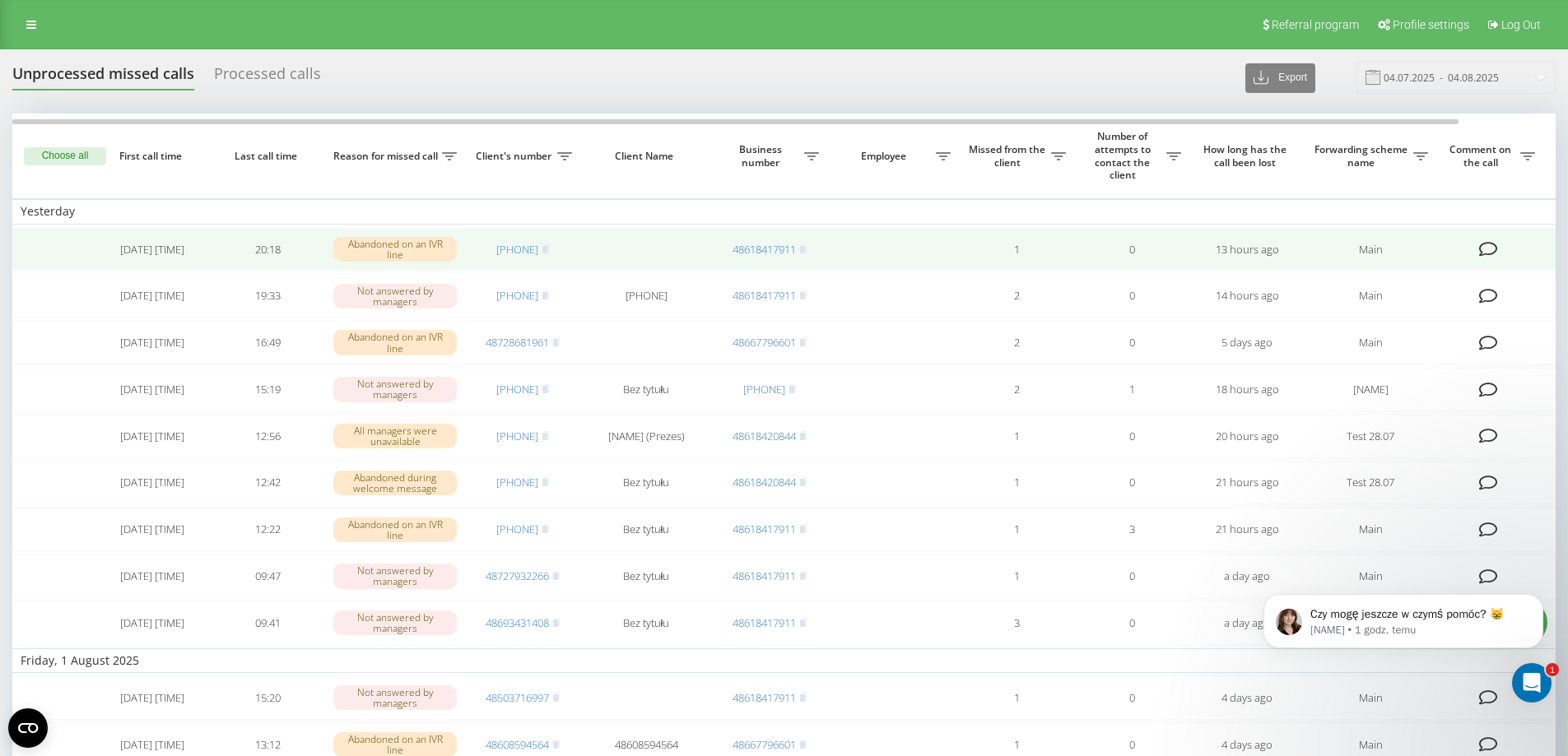 click on "Abandoned on an IVR line" at bounding box center [395, 249] 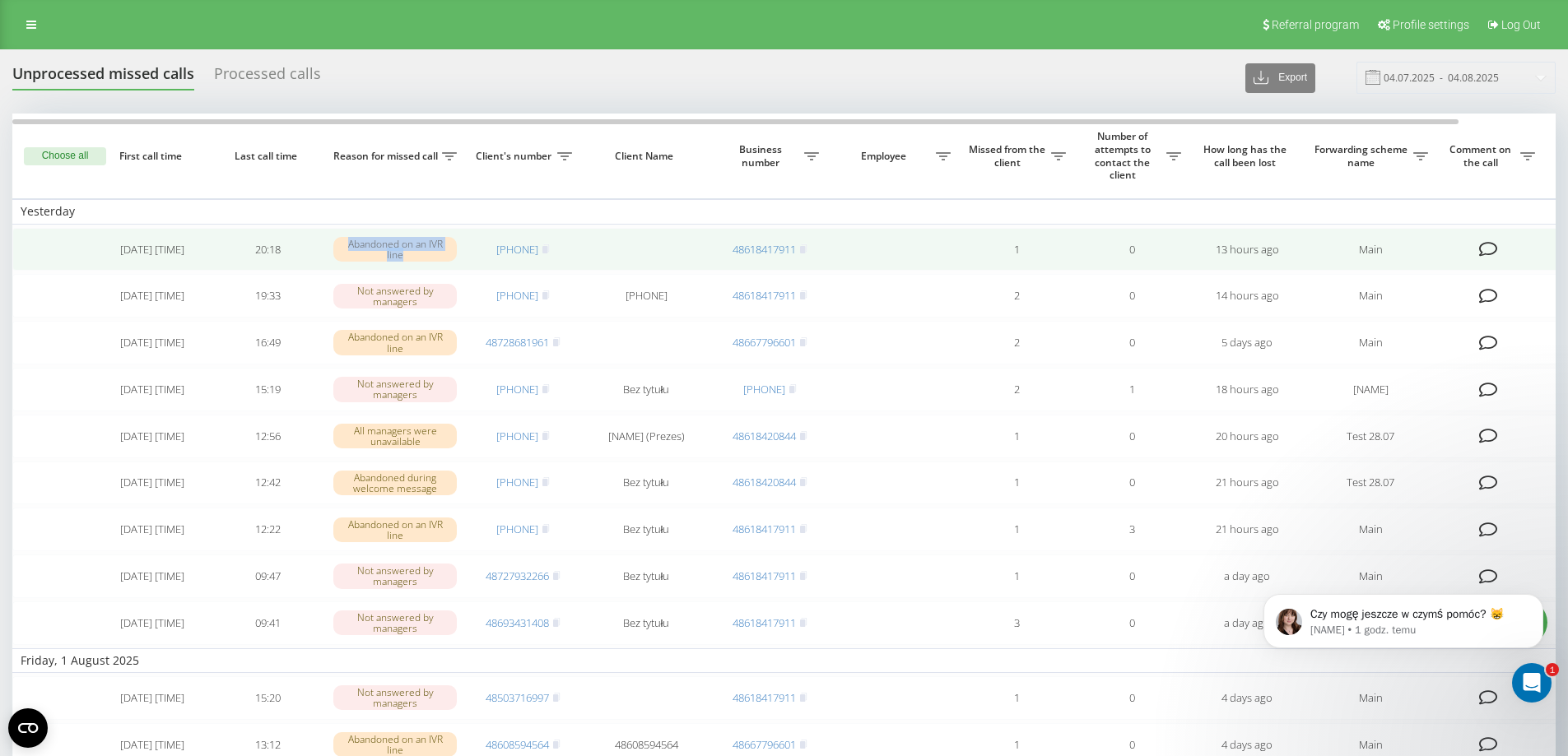 drag, startPoint x: 345, startPoint y: 243, endPoint x: 463, endPoint y: 264, distance: 119.85408 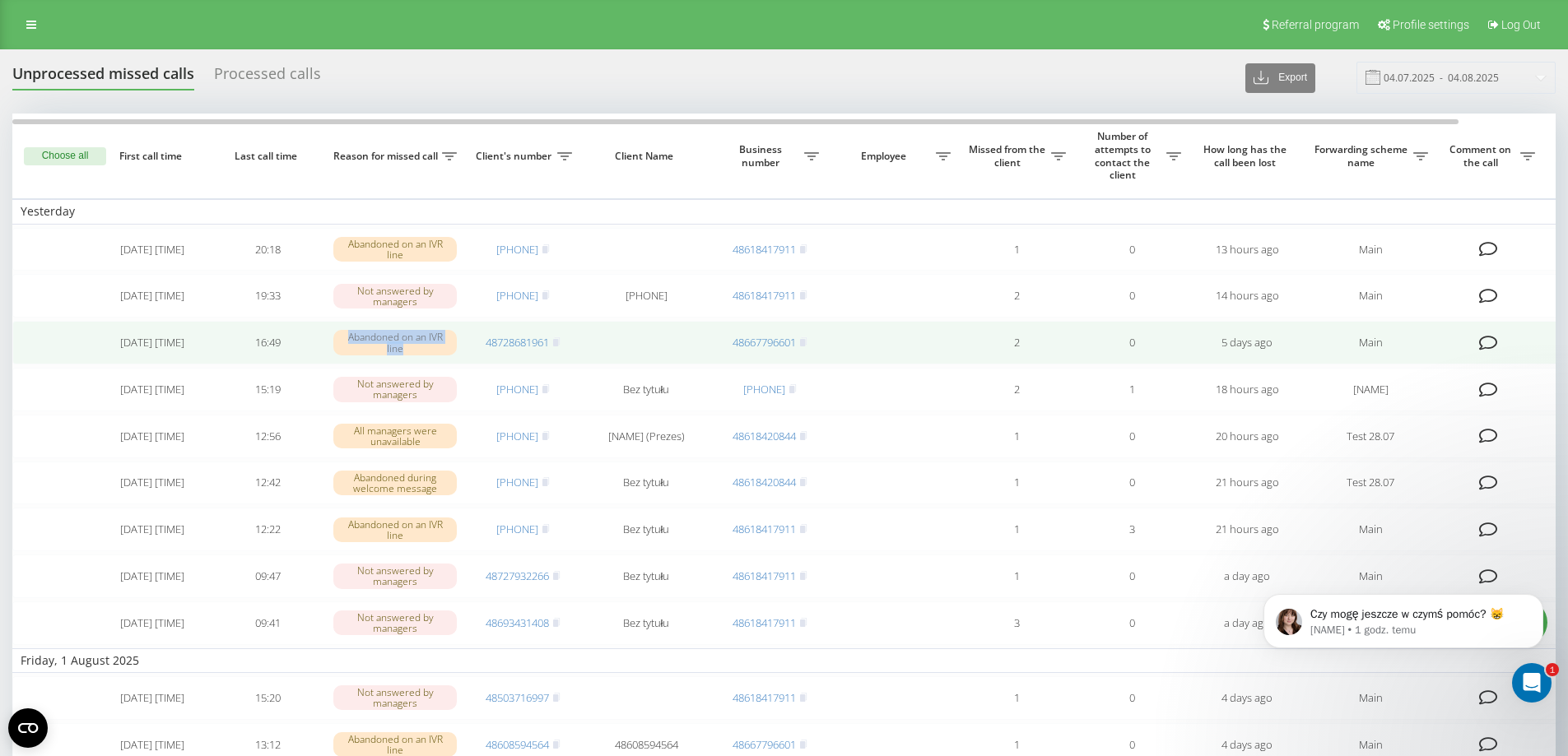 drag, startPoint x: 343, startPoint y: 343, endPoint x: 425, endPoint y: 353, distance: 82.607506 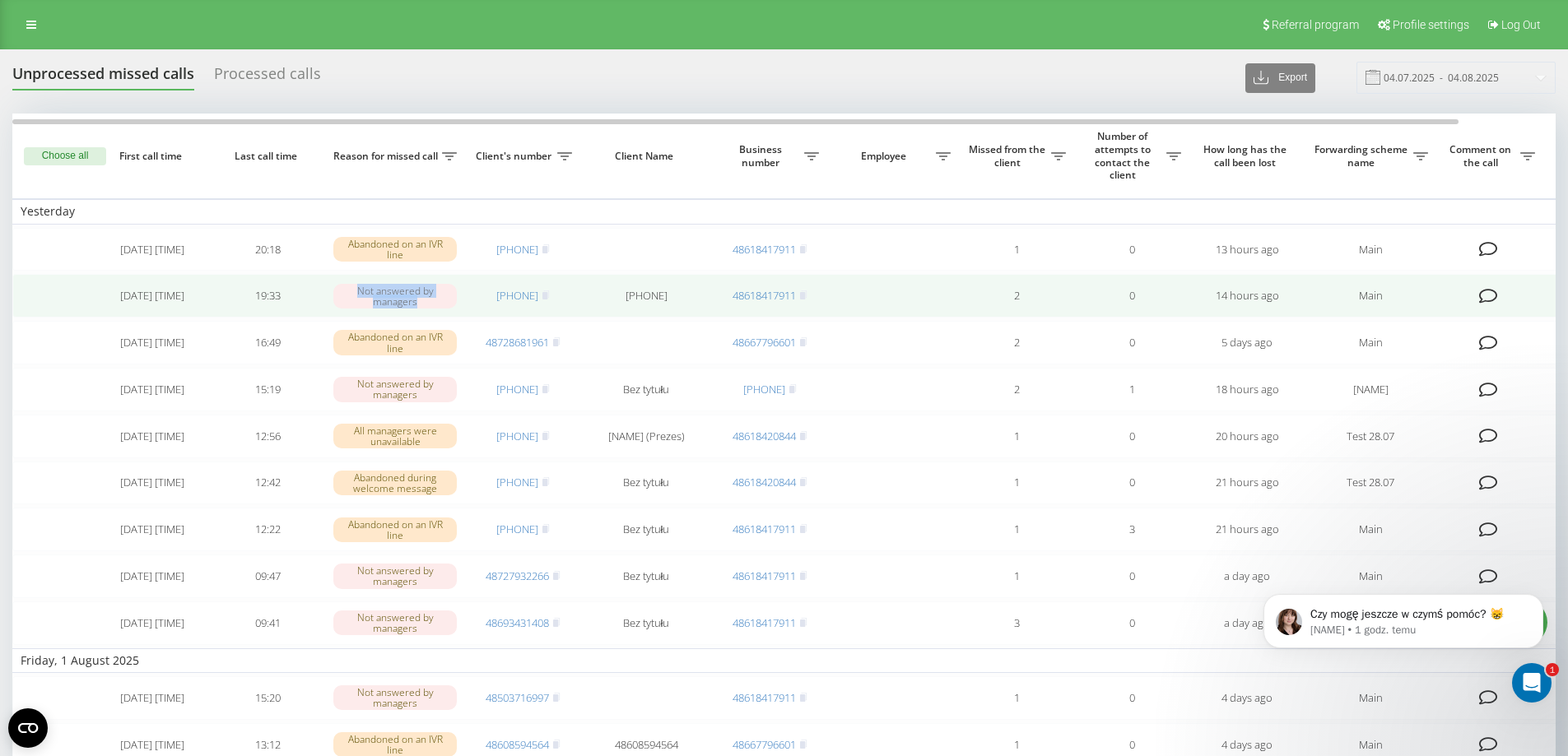 drag, startPoint x: 357, startPoint y: 294, endPoint x: 420, endPoint y: 306, distance: 64.13267 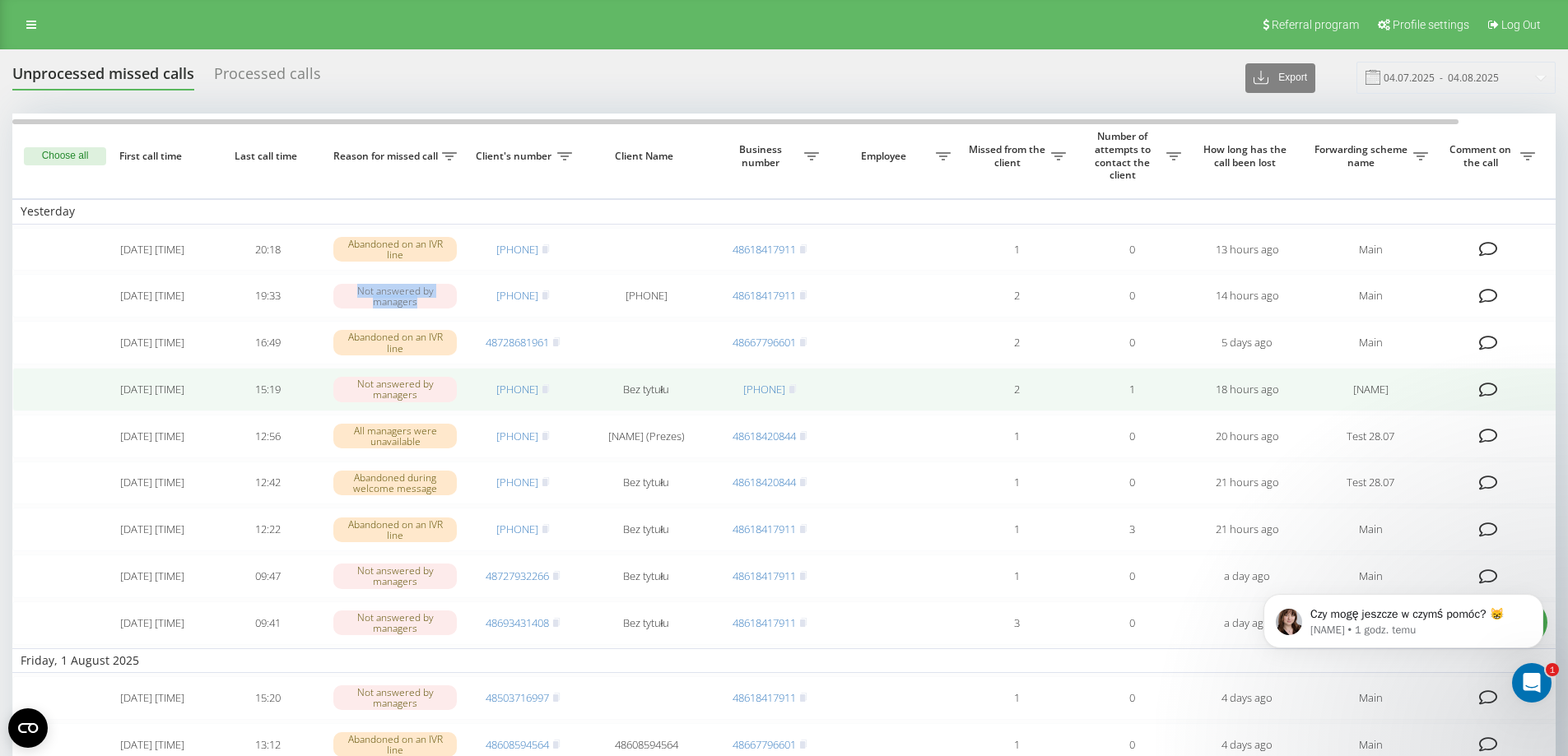 click on "48618869357" at bounding box center (517, 389) 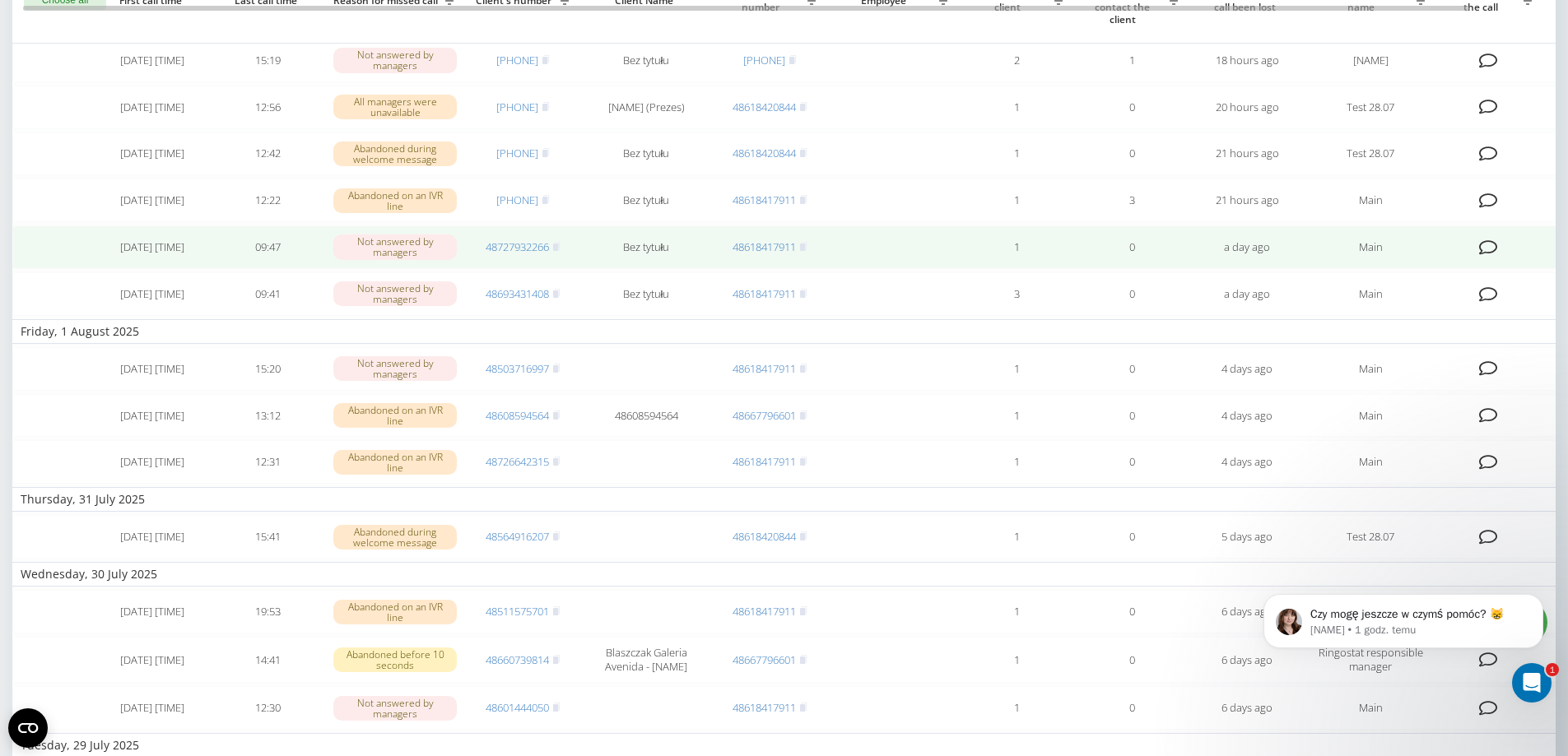 scroll, scrollTop: 0, scrollLeft: 0, axis: both 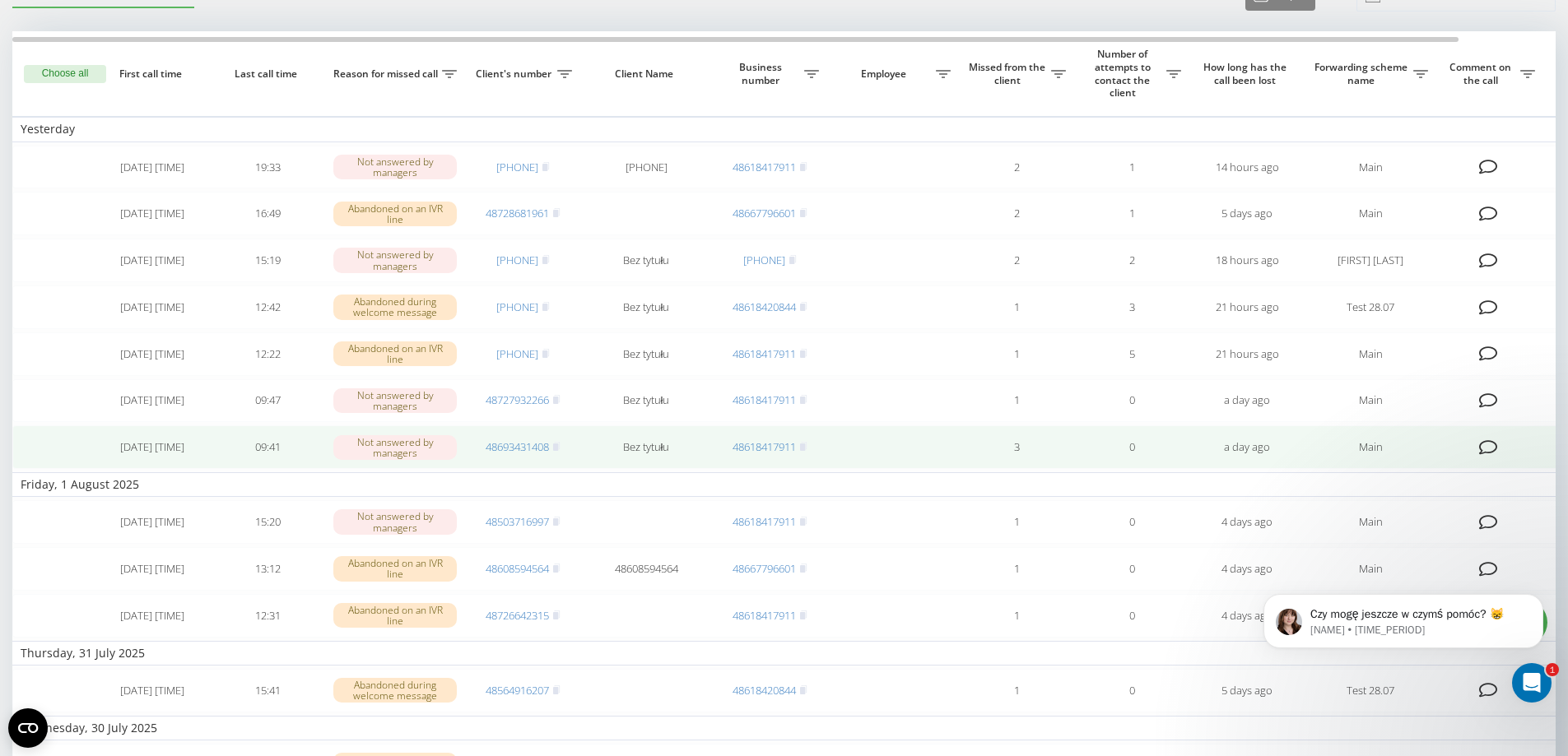 click at bounding box center (1488, 448) 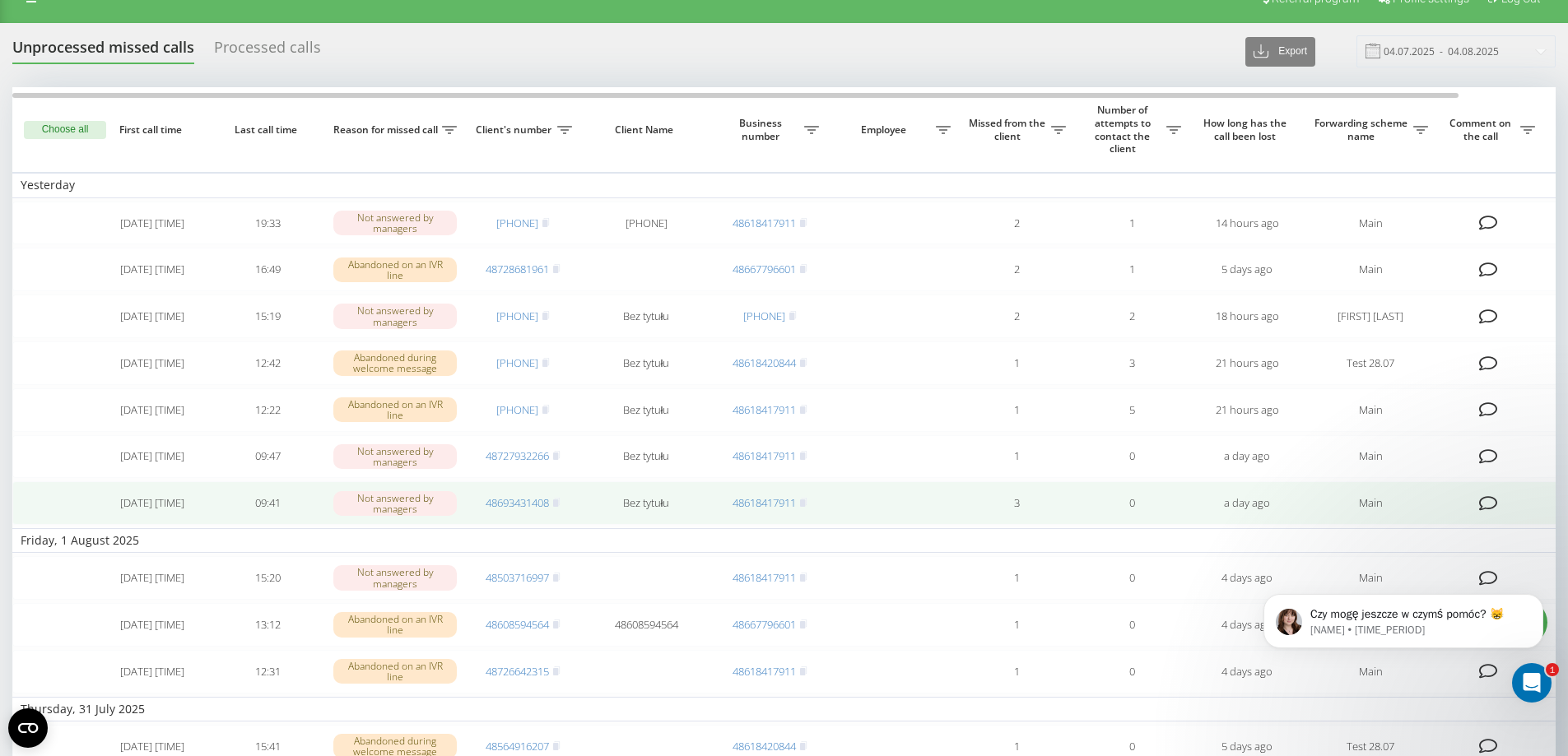 scroll, scrollTop: 0, scrollLeft: 0, axis: both 